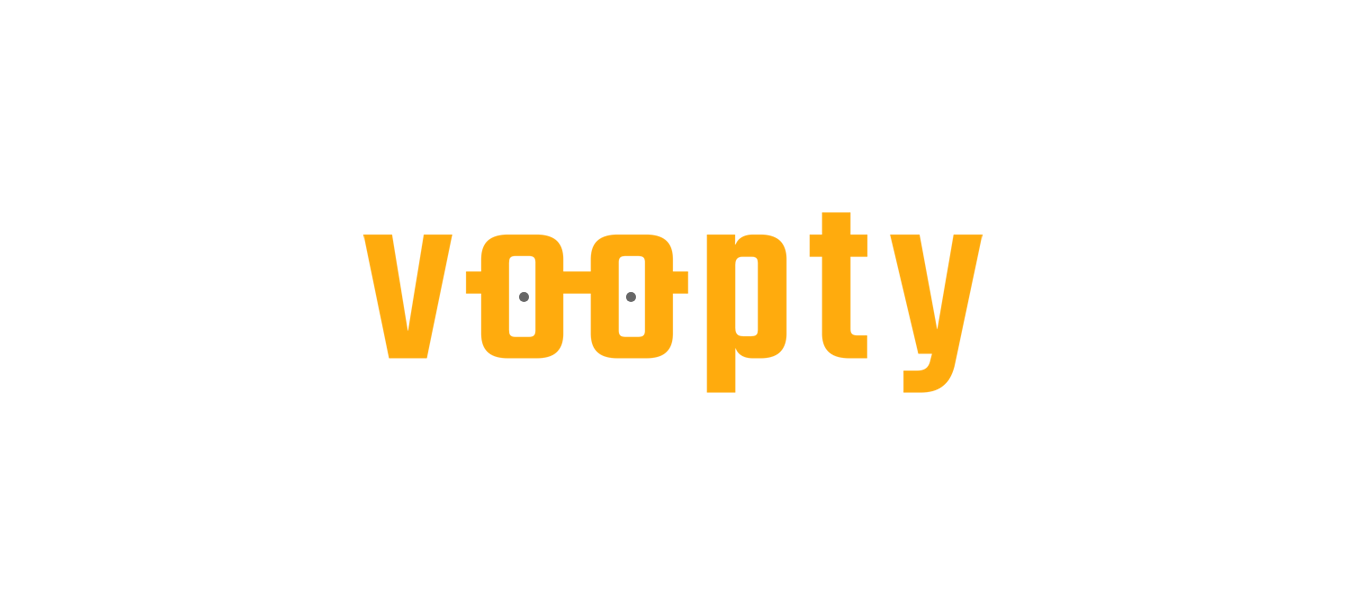 scroll, scrollTop: 0, scrollLeft: 0, axis: both 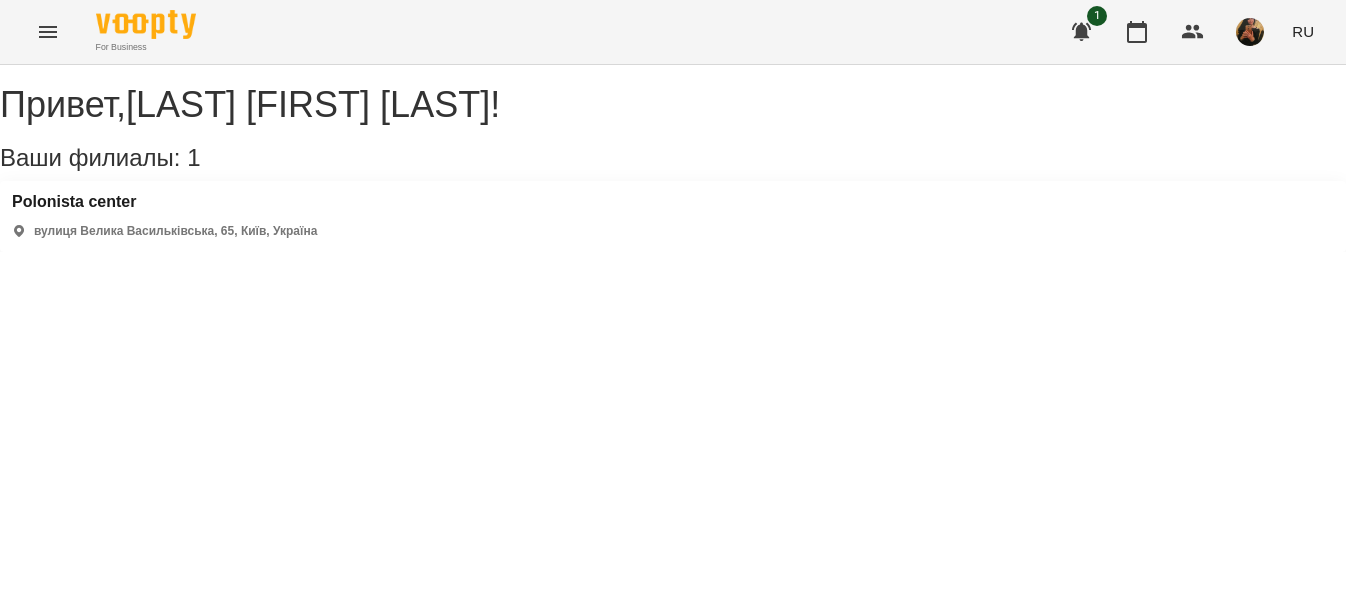 click 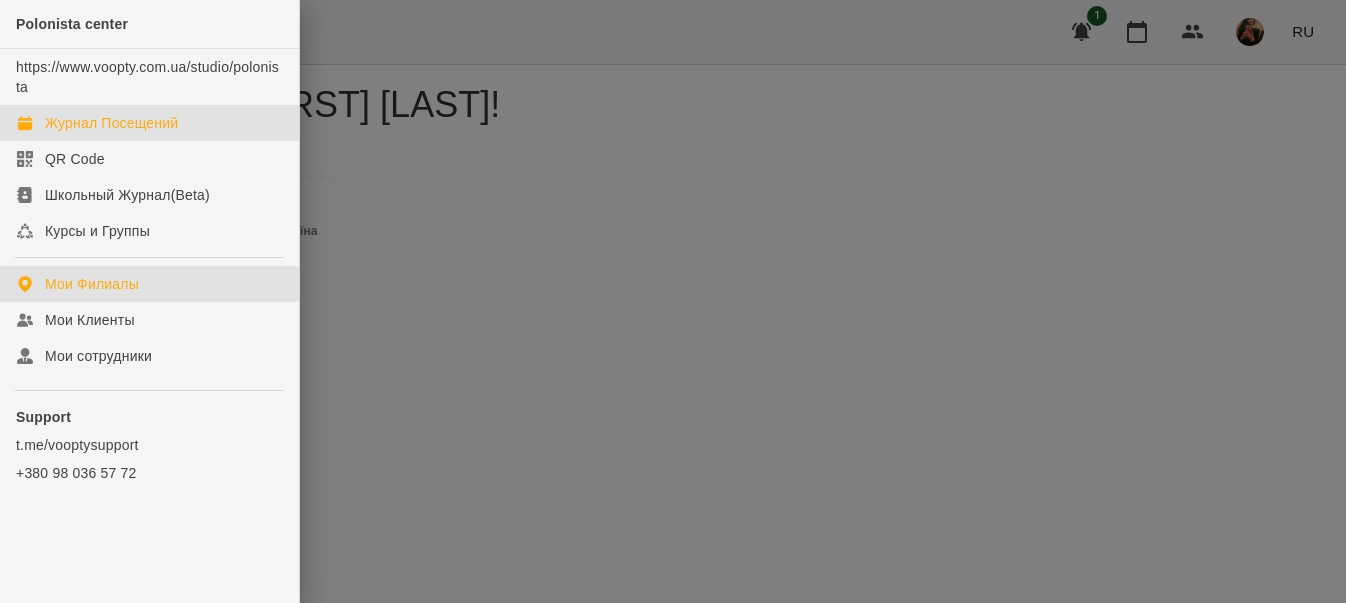 click on "Журнал Посещений" at bounding box center [111, 123] 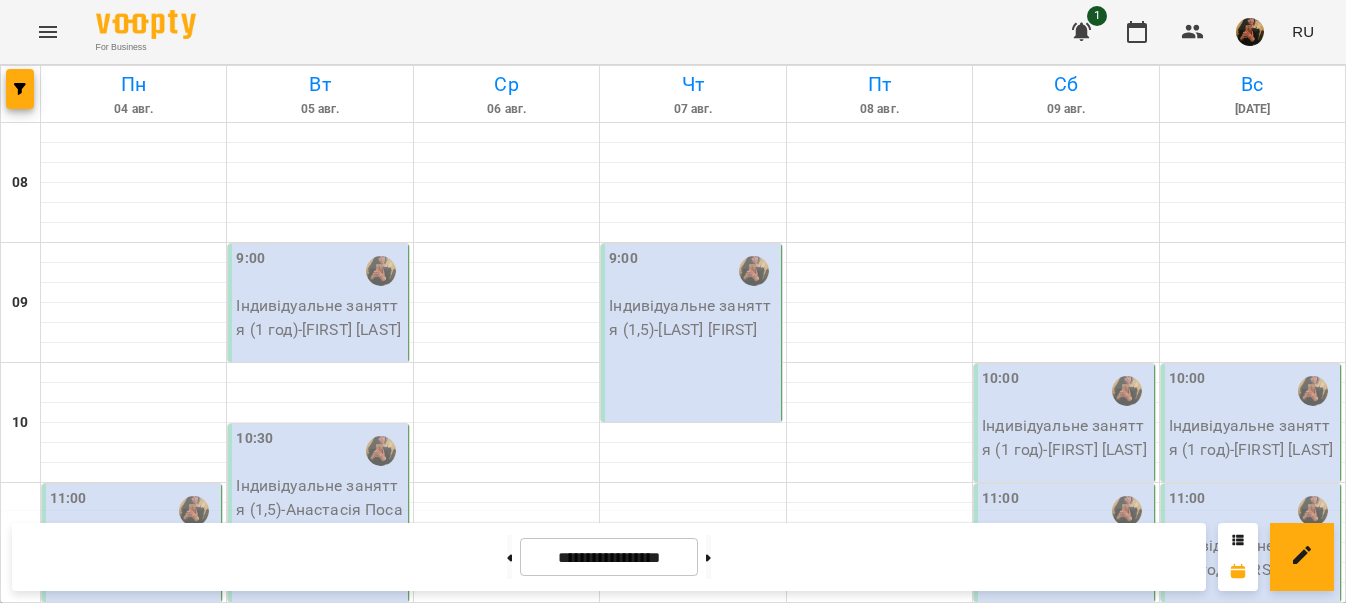 scroll, scrollTop: 1100, scrollLeft: 0, axis: vertical 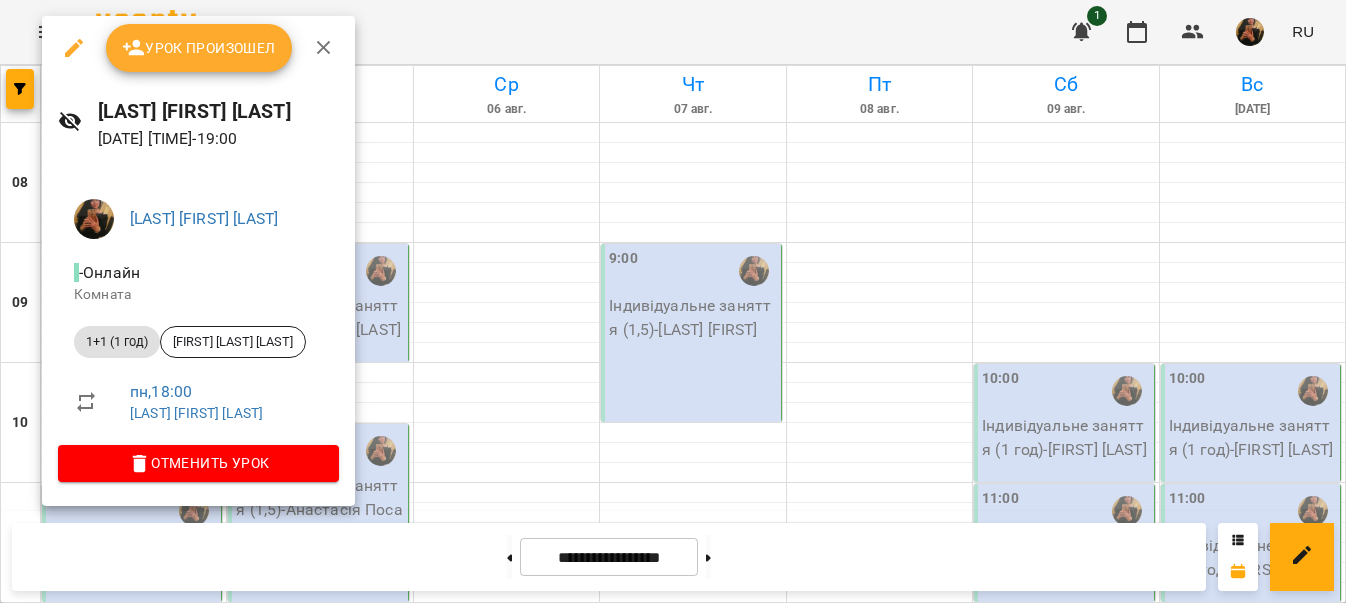 click on "Урок произошел" at bounding box center [199, 48] 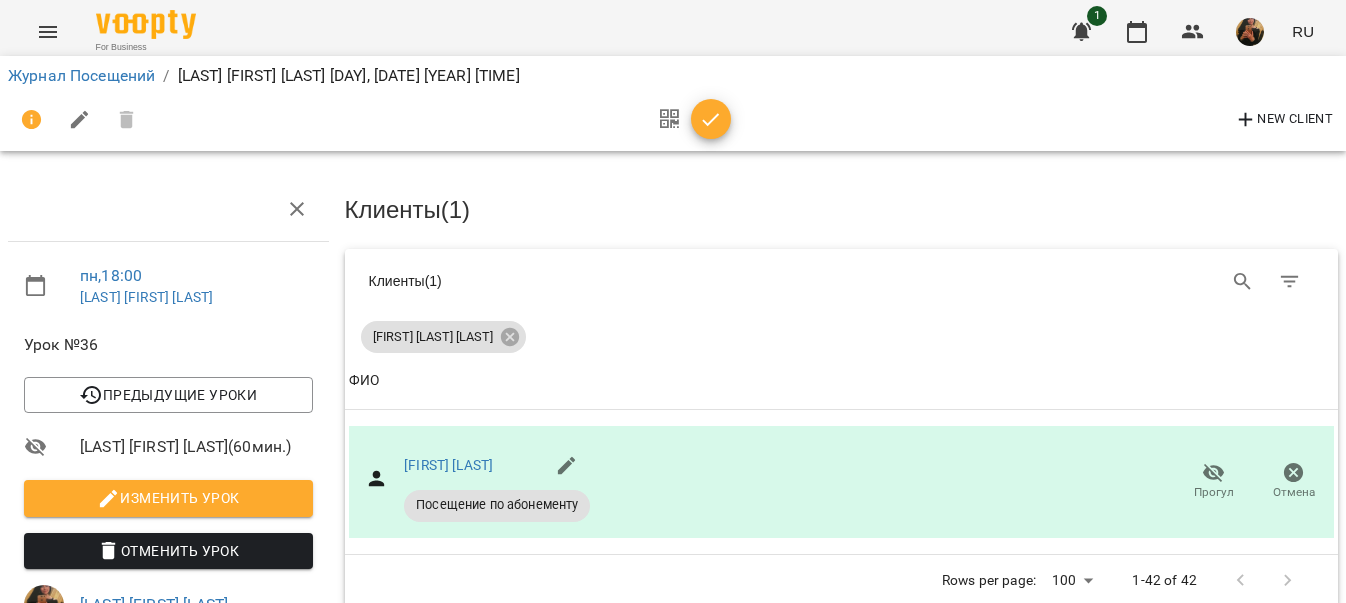 click 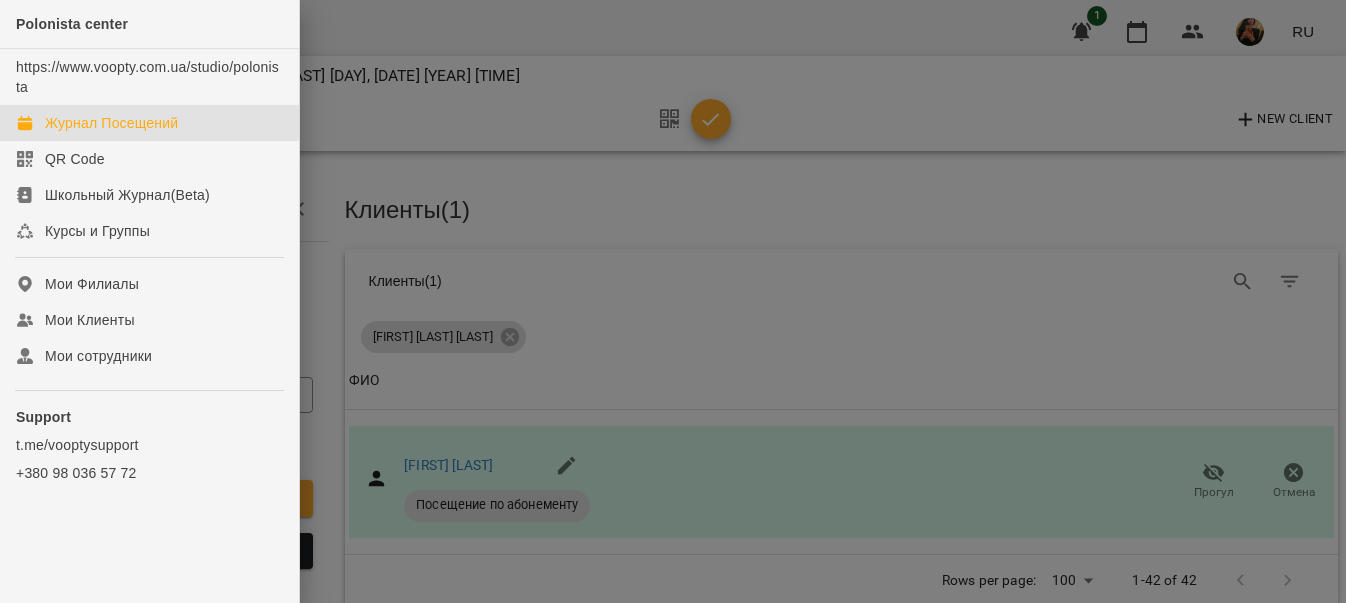 click on "Журнал Посещений" at bounding box center [111, 123] 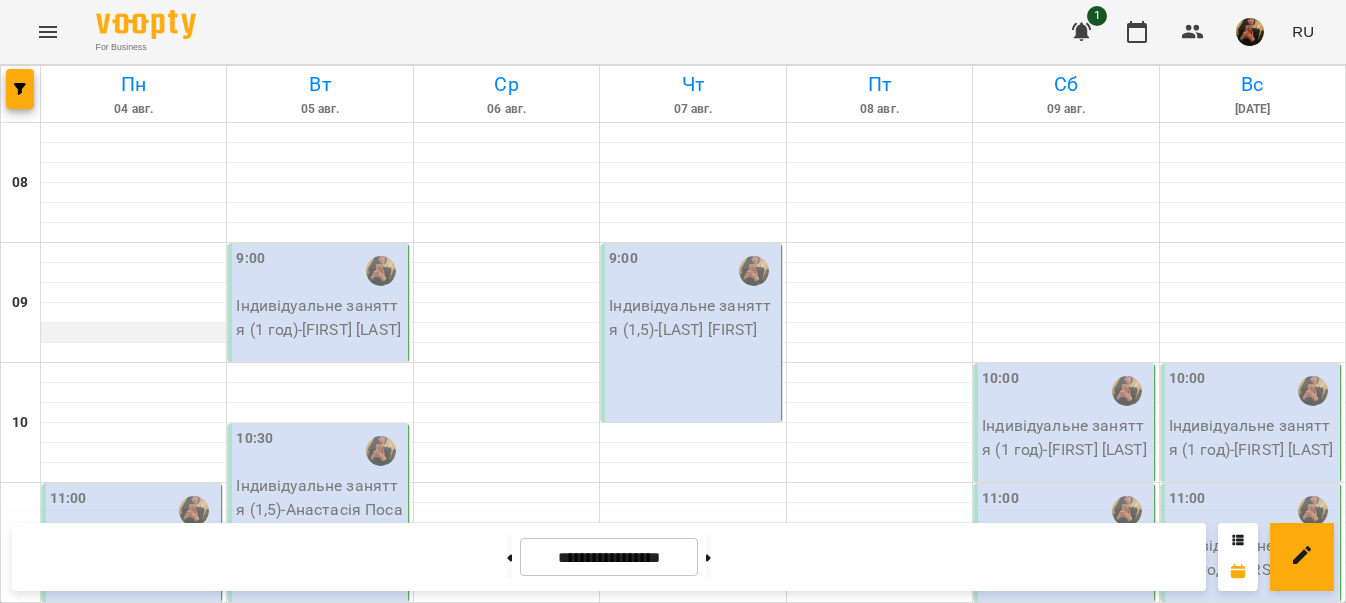 scroll, scrollTop: 1400, scrollLeft: 0, axis: vertical 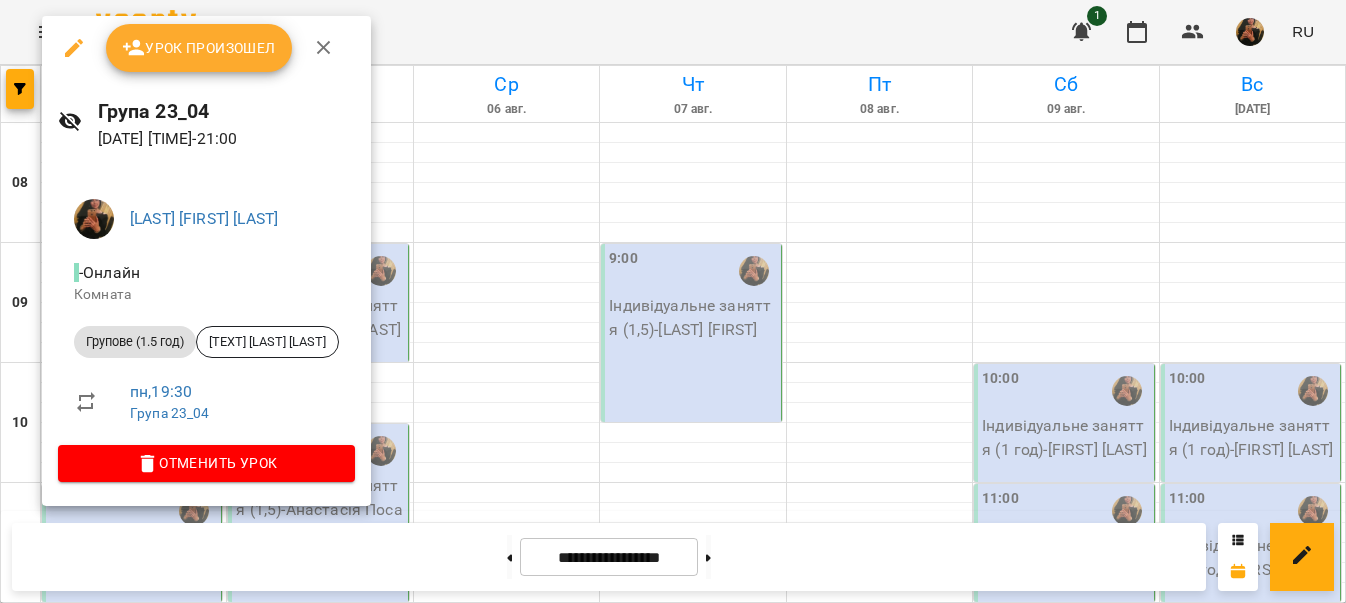click on "Урок произошел" at bounding box center (199, 48) 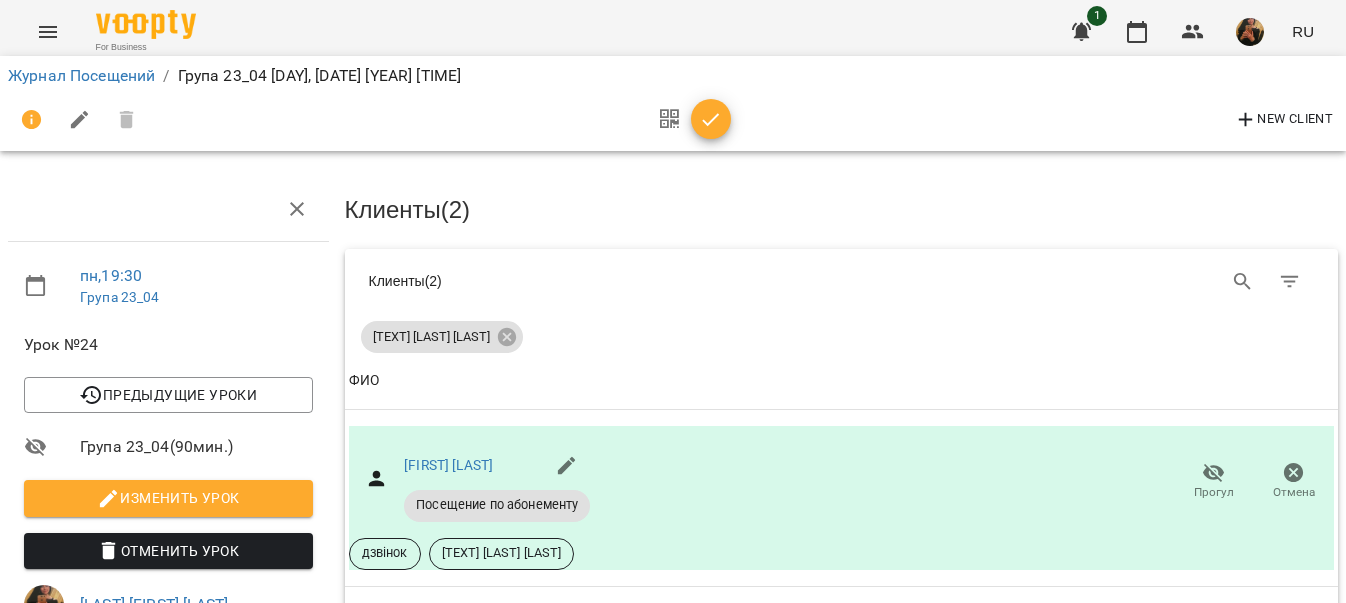 click 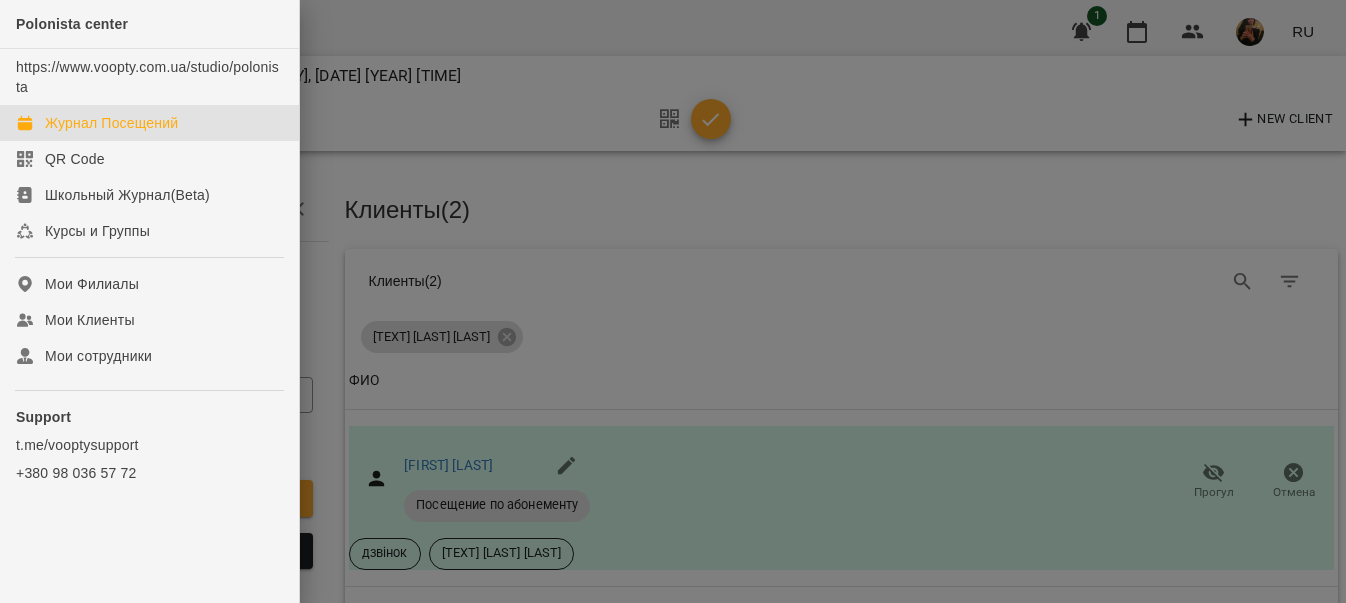 click on "Журнал Посещений" at bounding box center [111, 123] 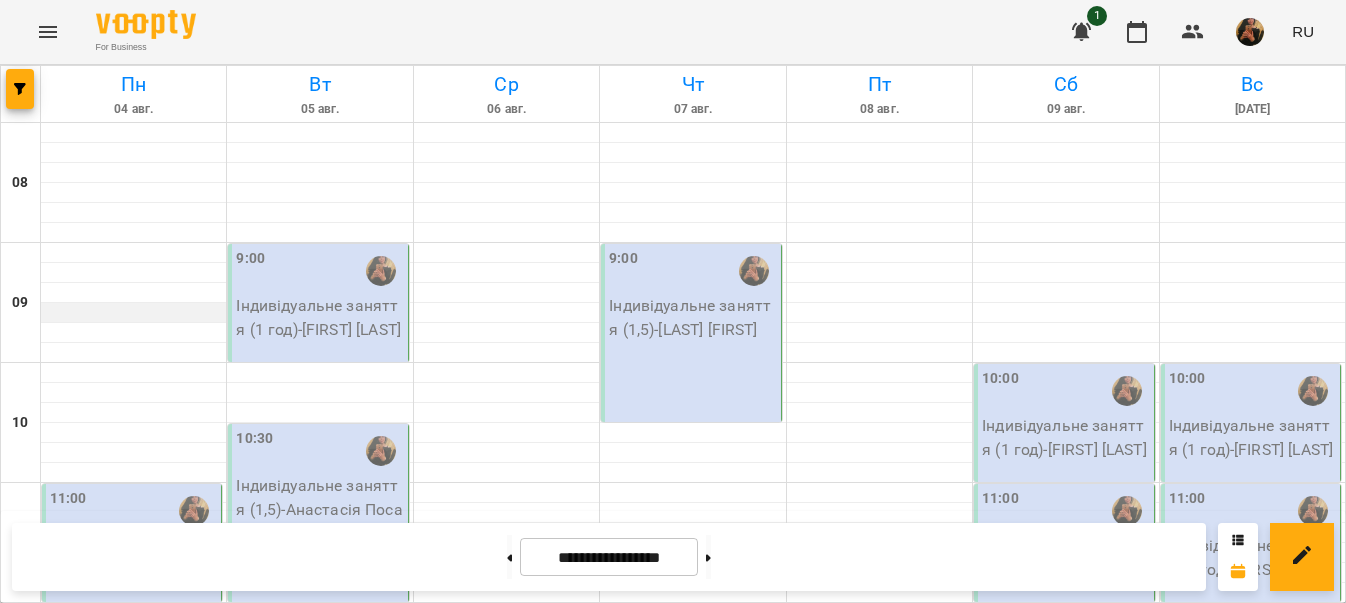 scroll, scrollTop: 300, scrollLeft: 0, axis: vertical 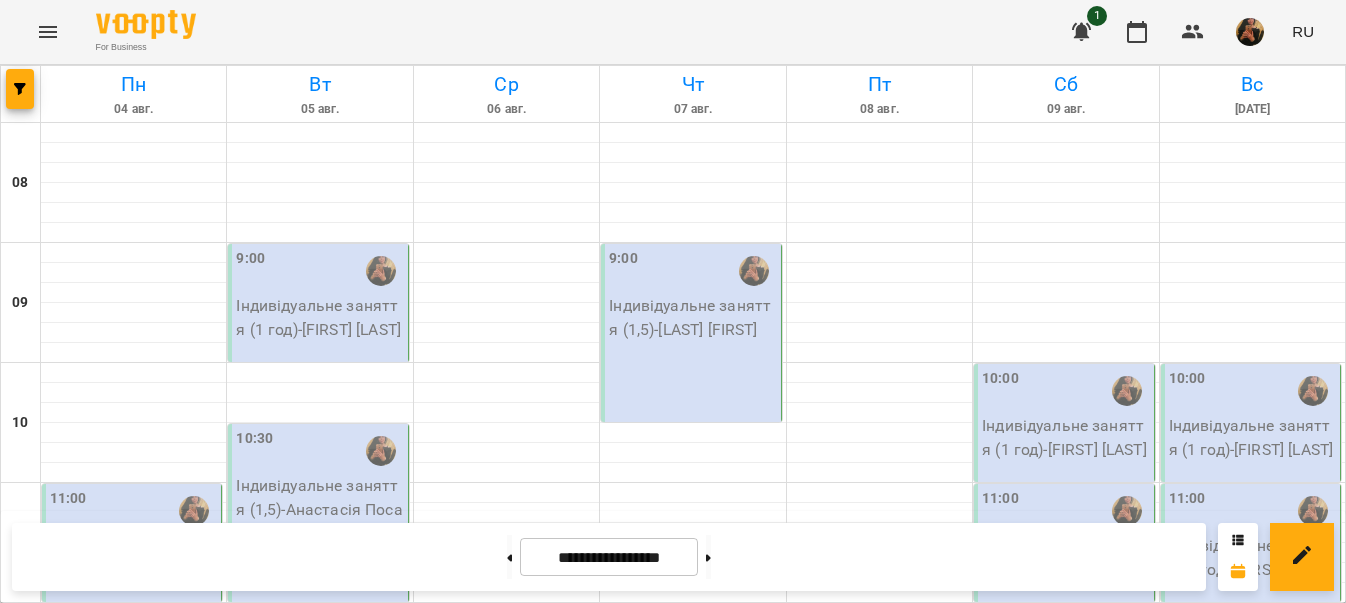 click on "[TEXT] ([TEXT]) - [FIRST] [LAST]" at bounding box center [133, 557] 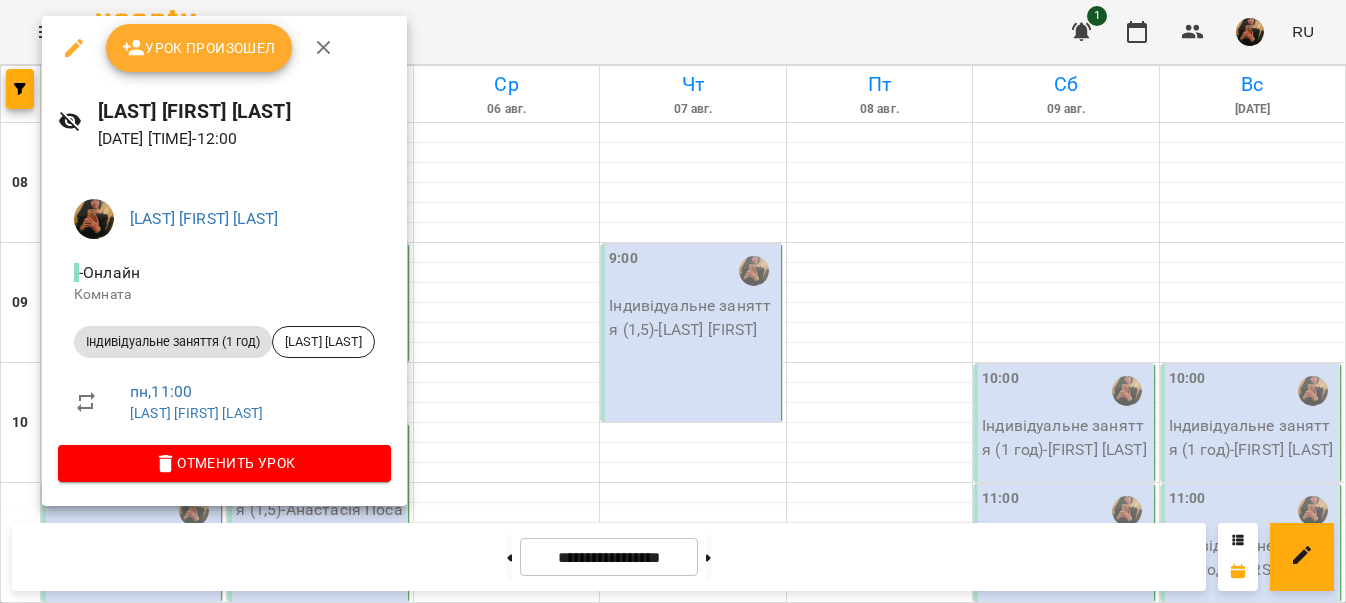 click on "Урок произошел" at bounding box center [199, 48] 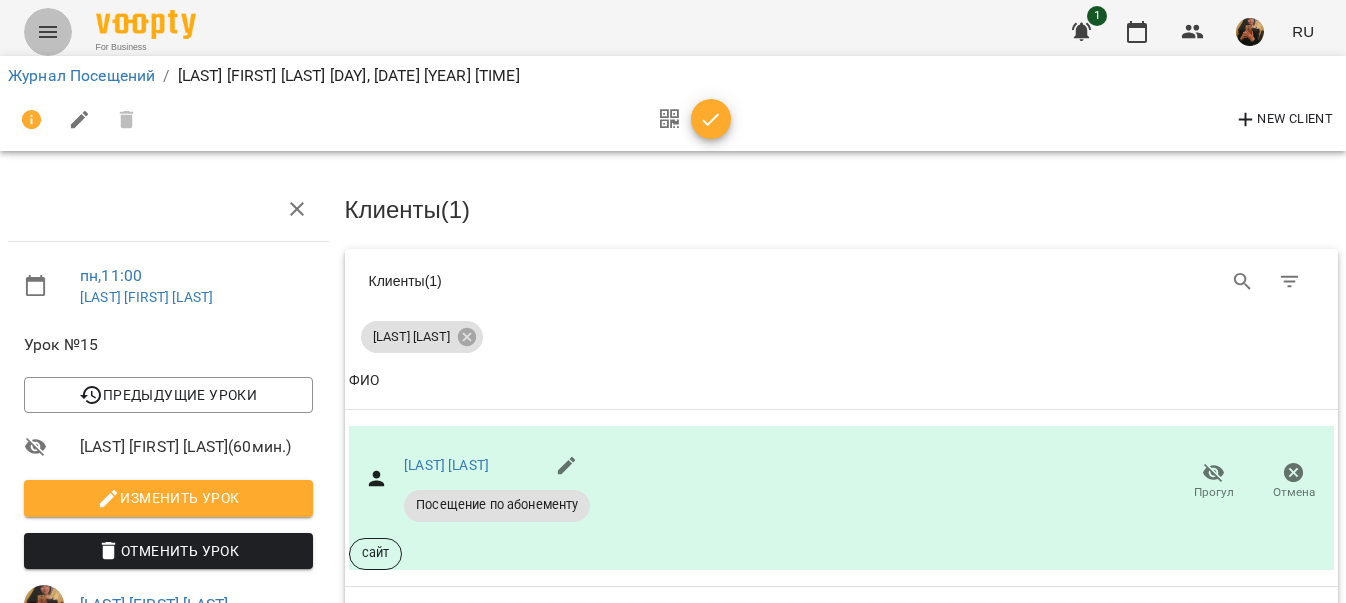 click at bounding box center [48, 32] 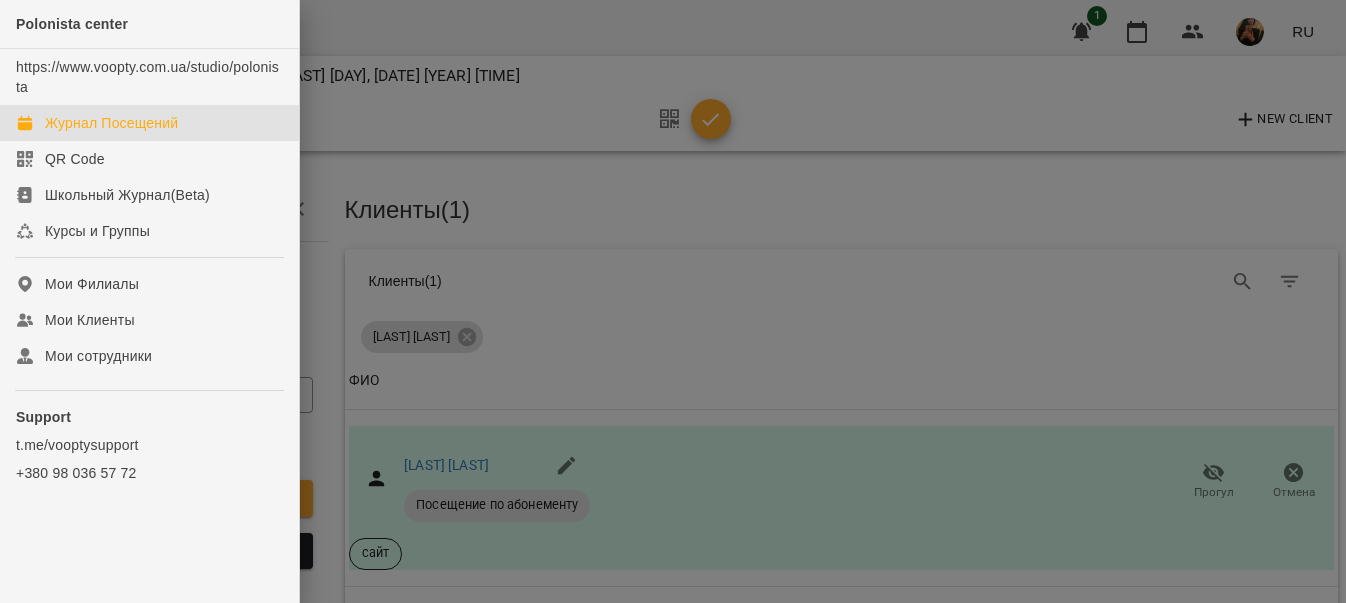 click on "Журнал Посещений" at bounding box center [111, 123] 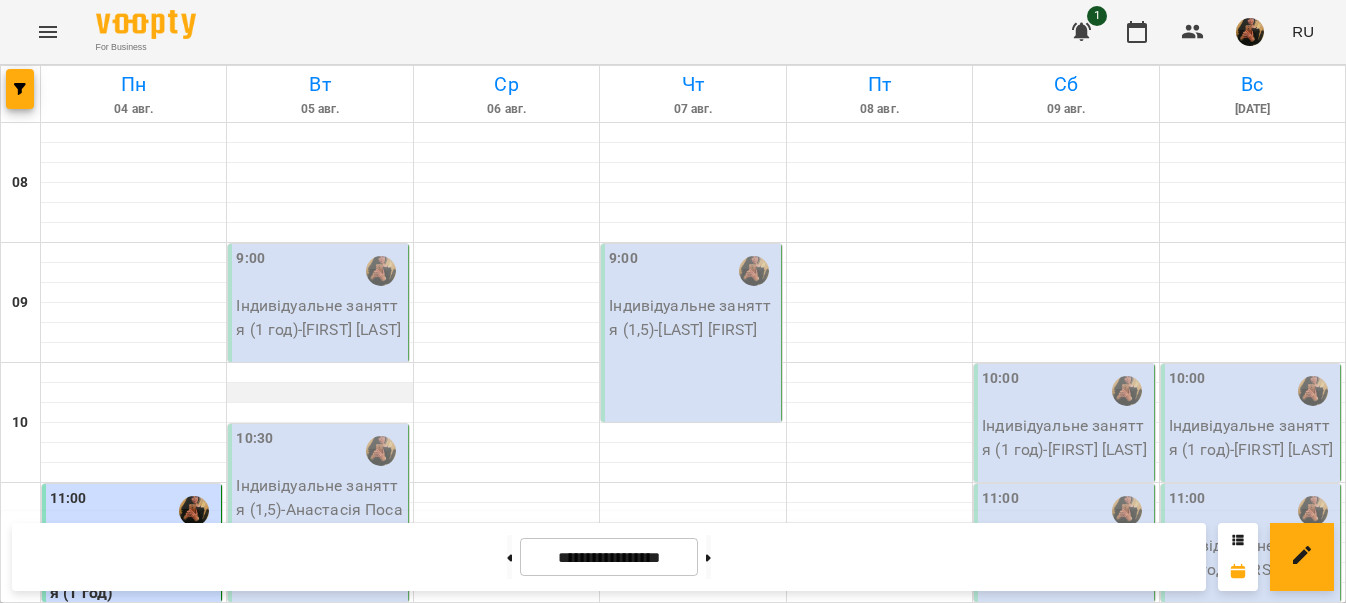 scroll, scrollTop: 0, scrollLeft: 0, axis: both 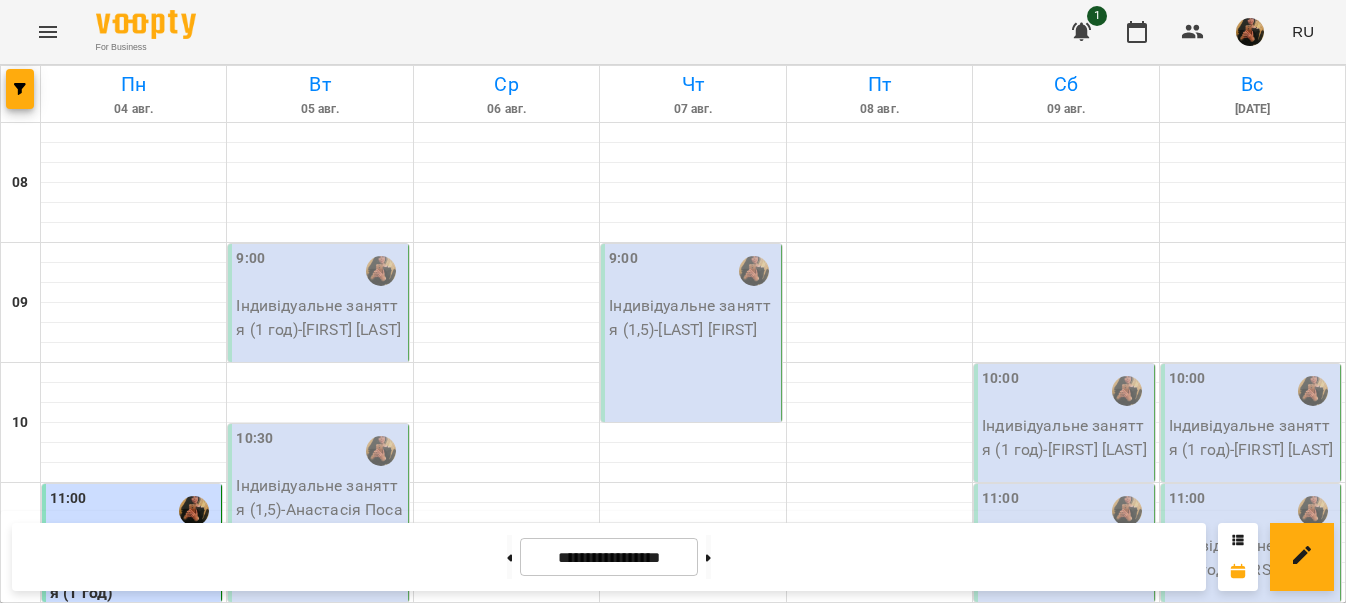 click on "[TEXT] ([TEXT]) - [FIRST] [LAST]" at bounding box center [319, 317] 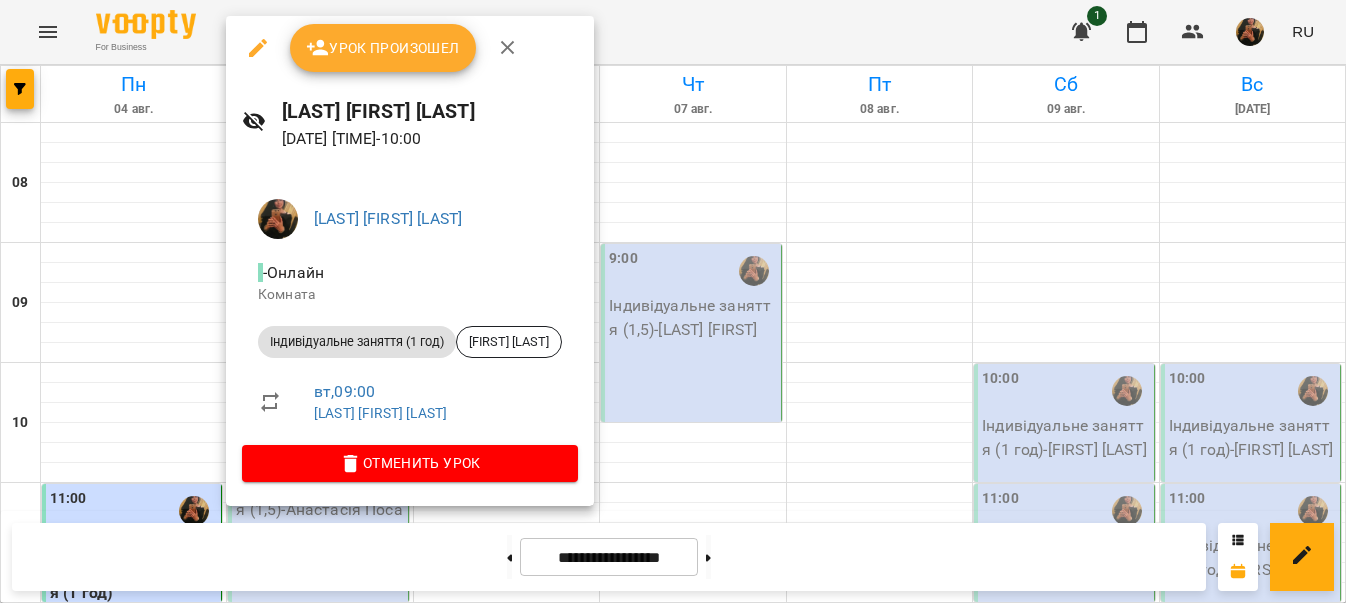 click on "Урок произошел" at bounding box center (383, 48) 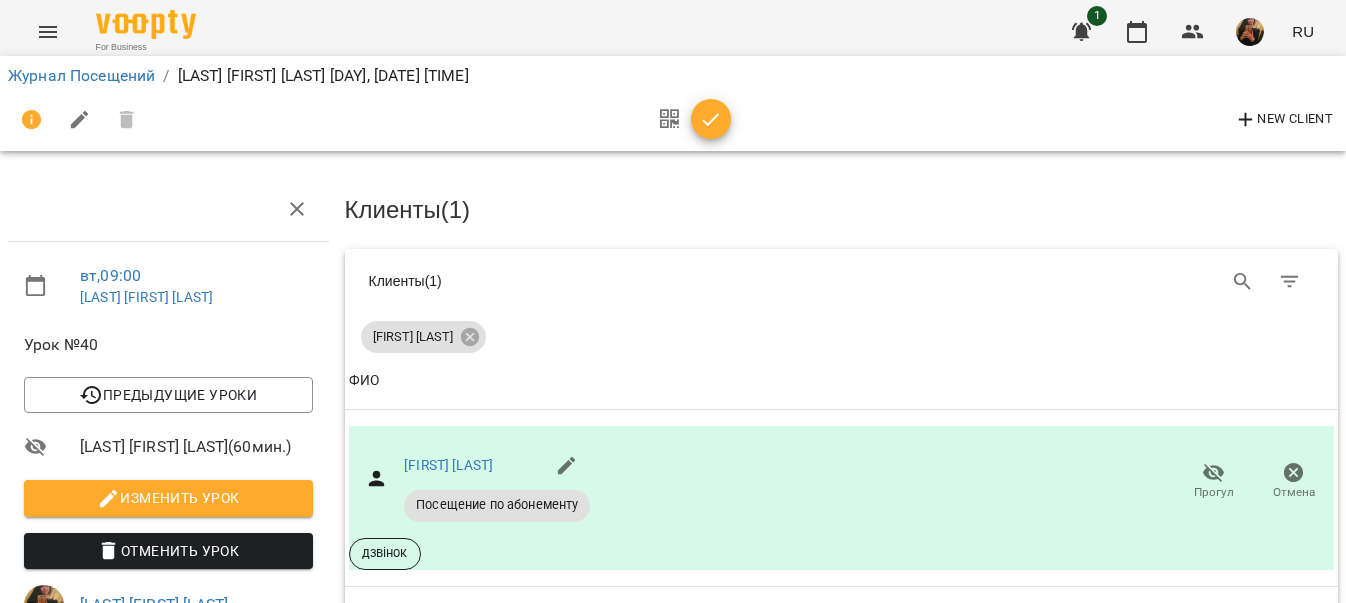 click 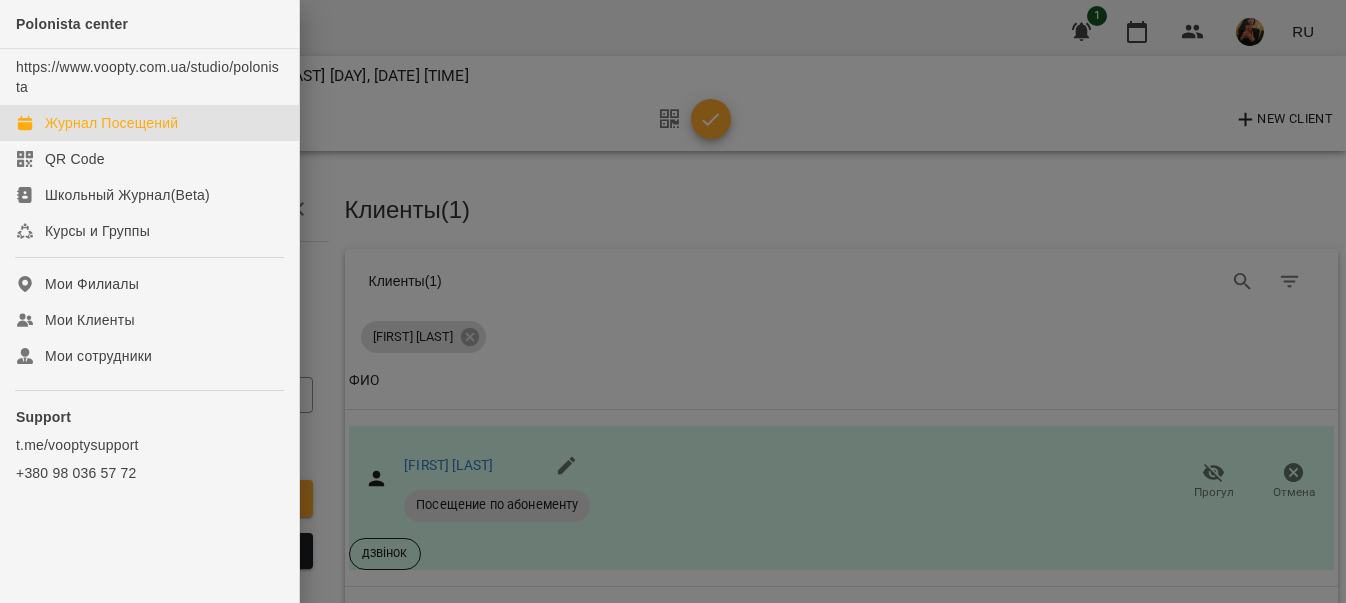 click on "Журнал Посещений" at bounding box center [111, 123] 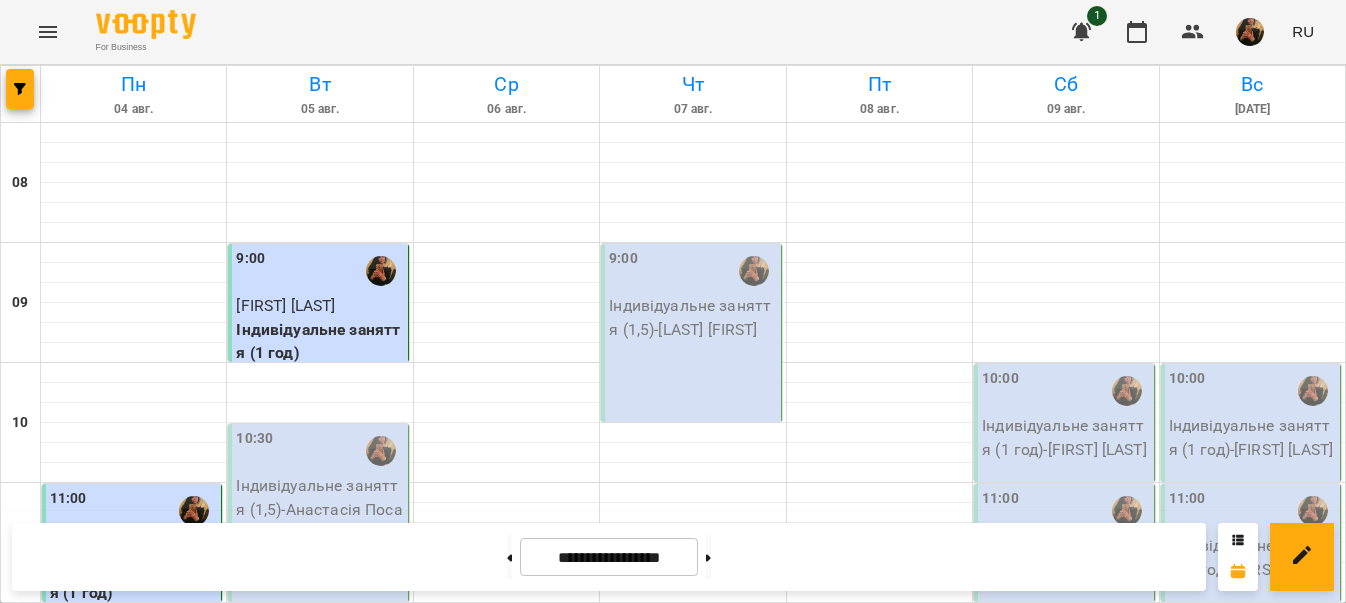 scroll, scrollTop: 200, scrollLeft: 0, axis: vertical 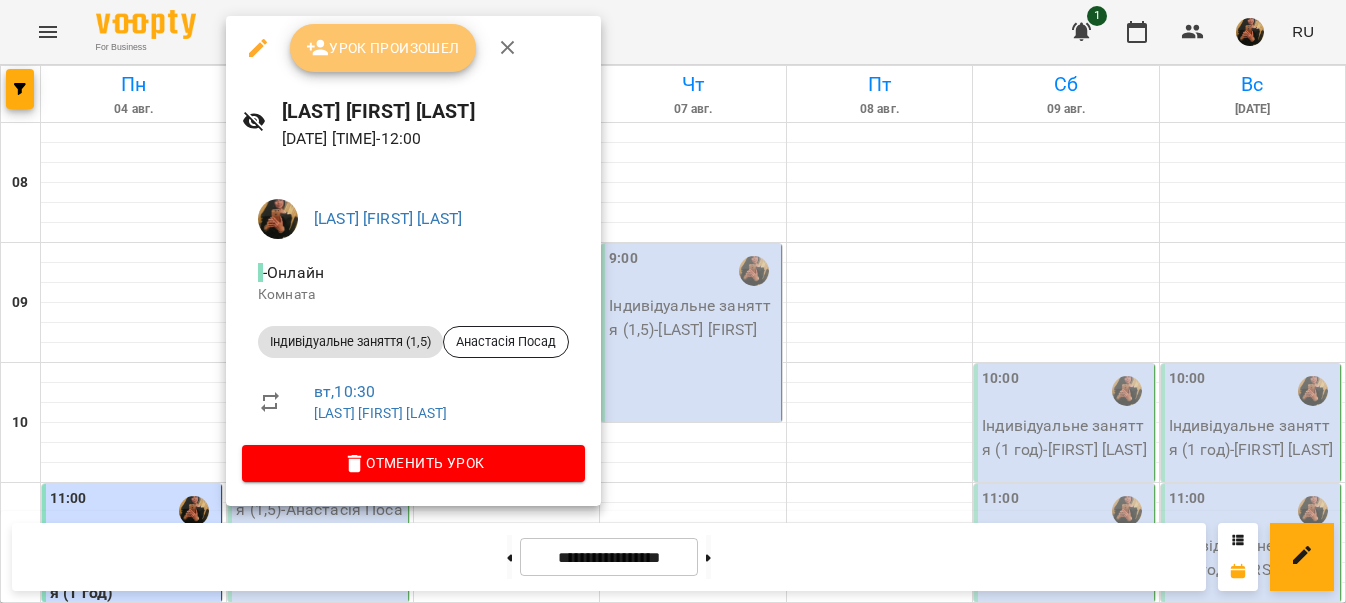 click on "Урок произошел" at bounding box center [383, 48] 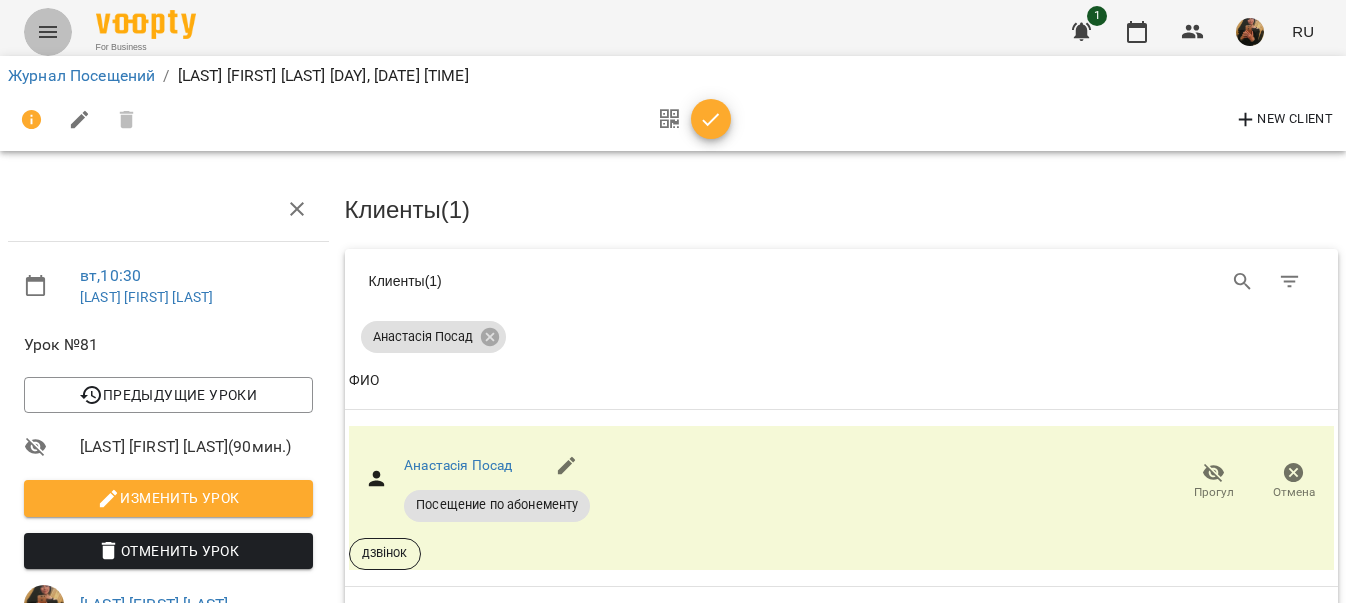 click 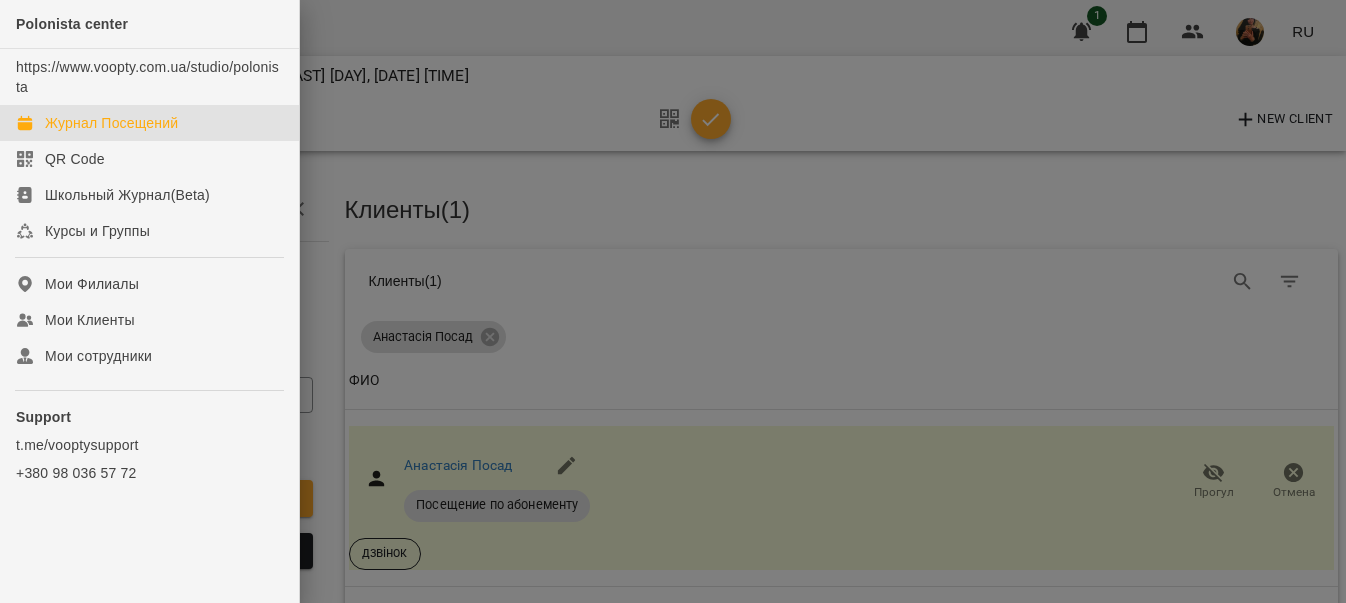 click on "Журнал Посещений" at bounding box center [111, 123] 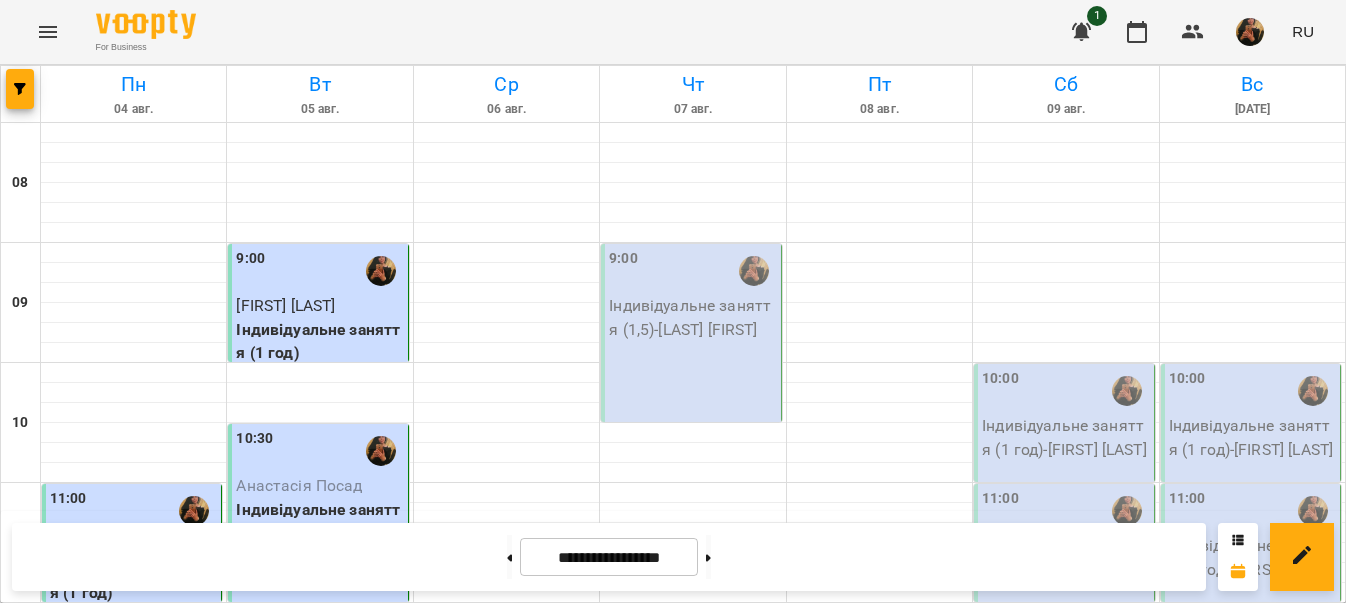 scroll, scrollTop: 1300, scrollLeft: 0, axis: vertical 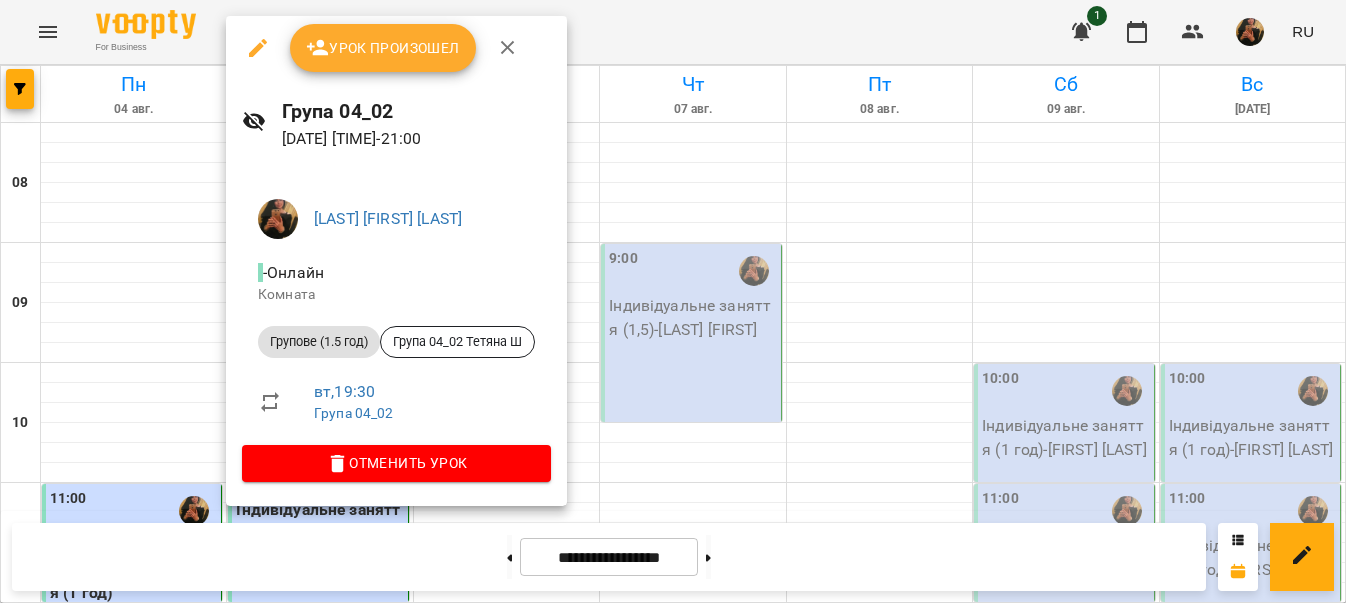 click on "Урок произошел" at bounding box center [383, 48] 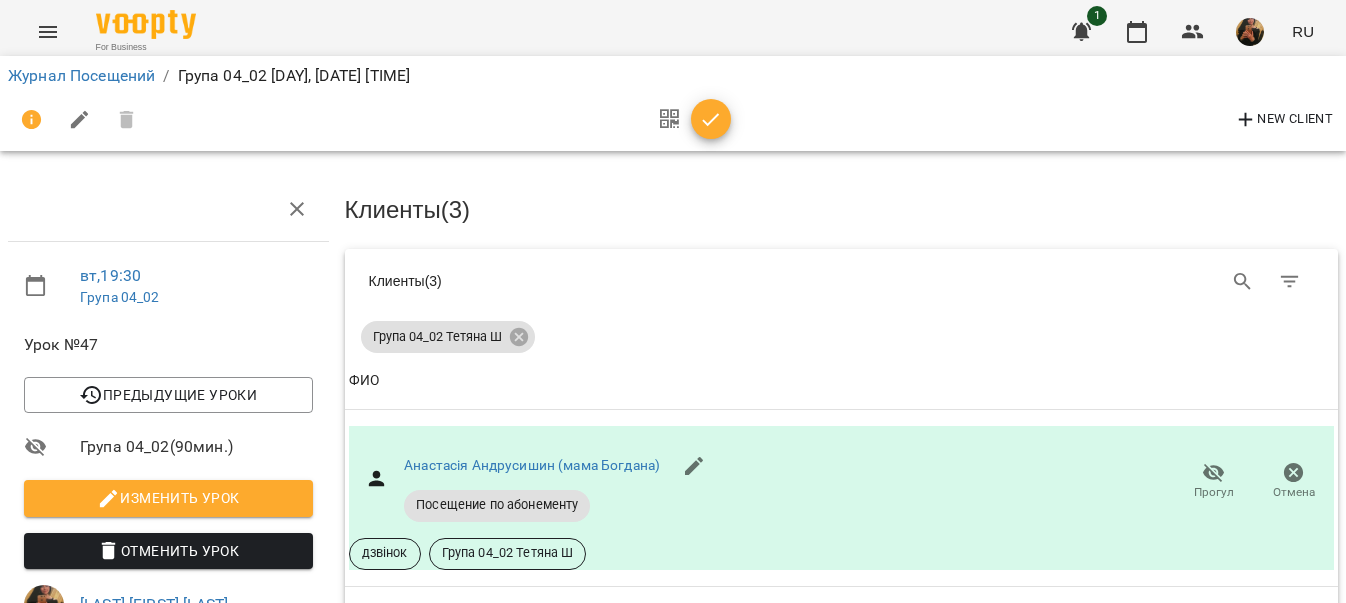click at bounding box center [48, 32] 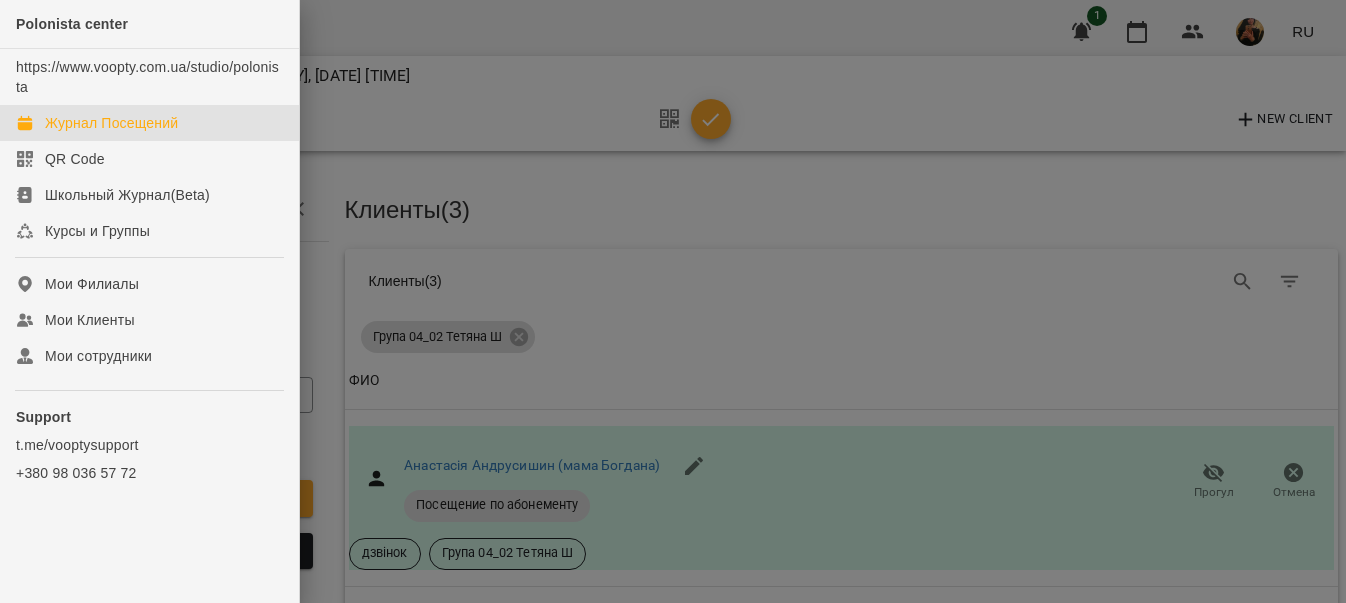 click on "Журнал Посещений" at bounding box center [111, 123] 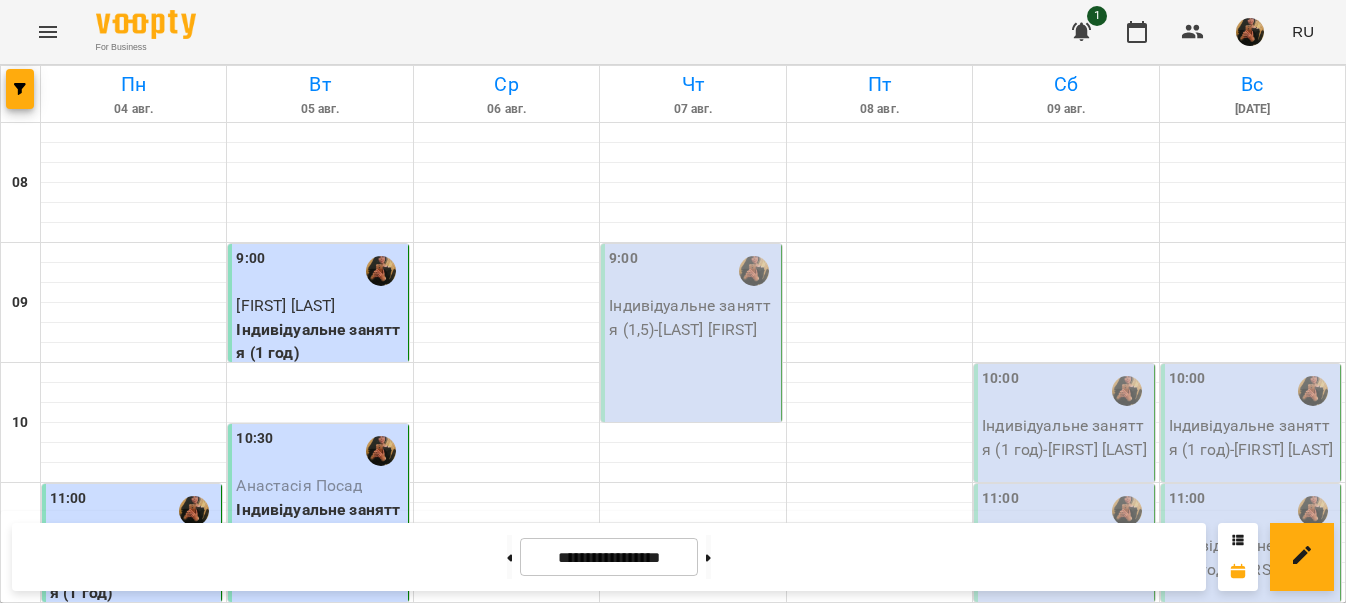 scroll, scrollTop: 1410, scrollLeft: 0, axis: vertical 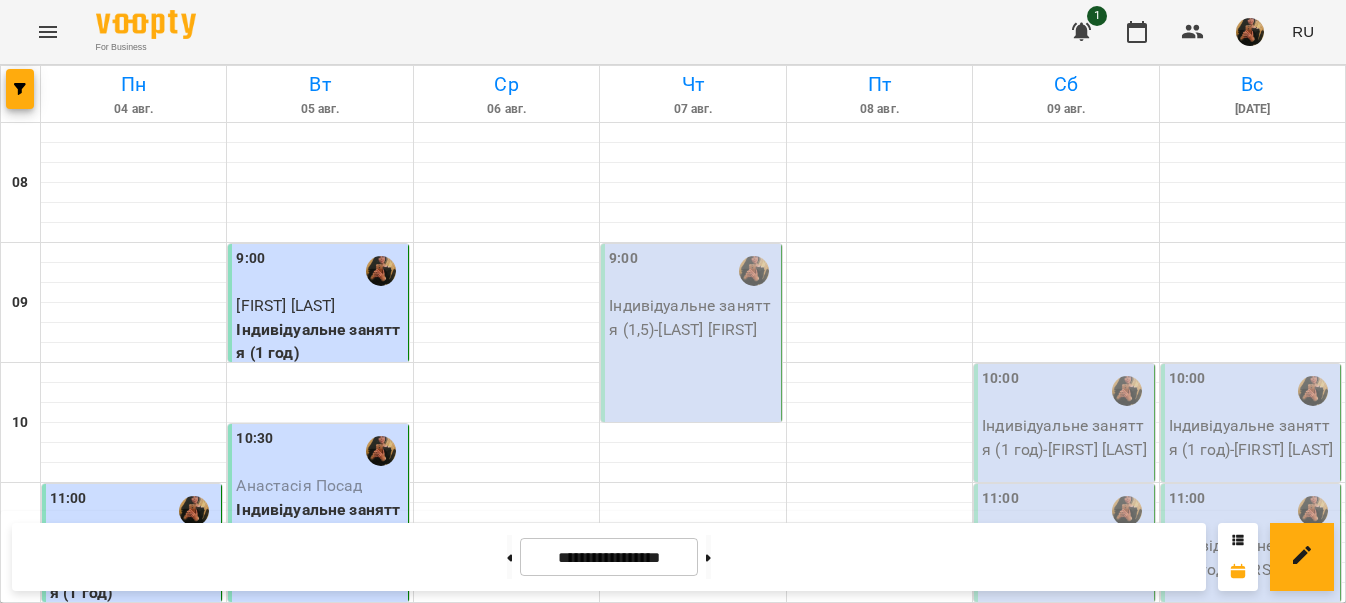 drag, startPoint x: 345, startPoint y: 261, endPoint x: 379, endPoint y: 274, distance: 36.40055 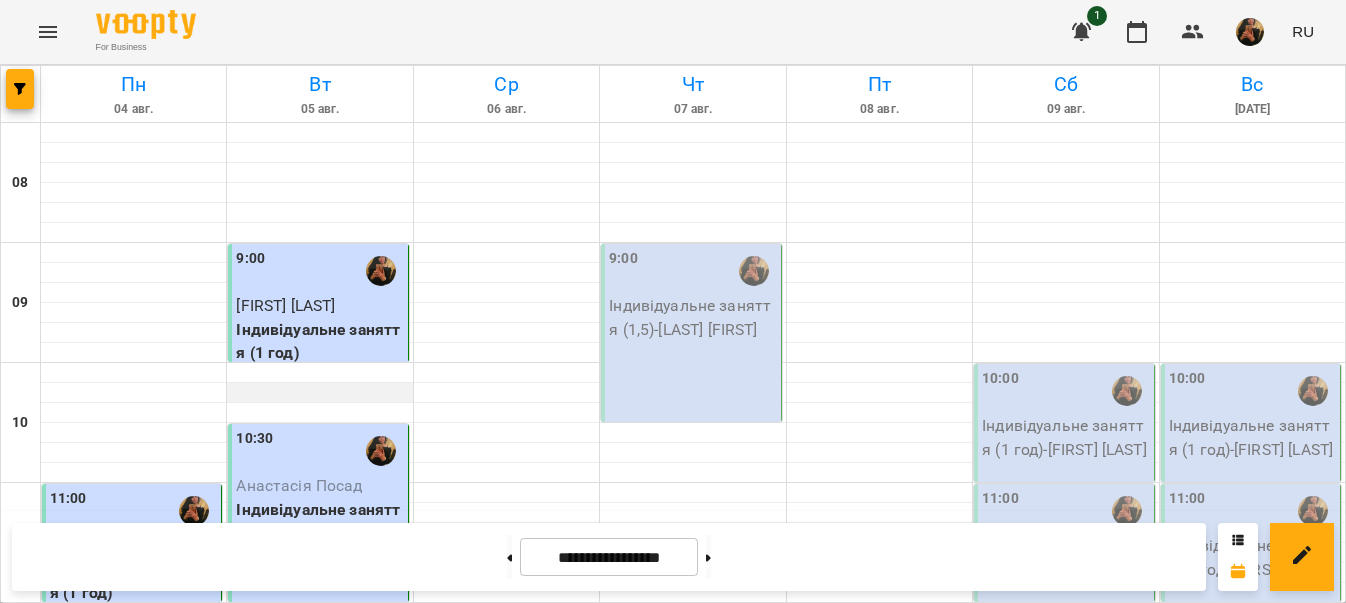 scroll, scrollTop: 0, scrollLeft: 0, axis: both 